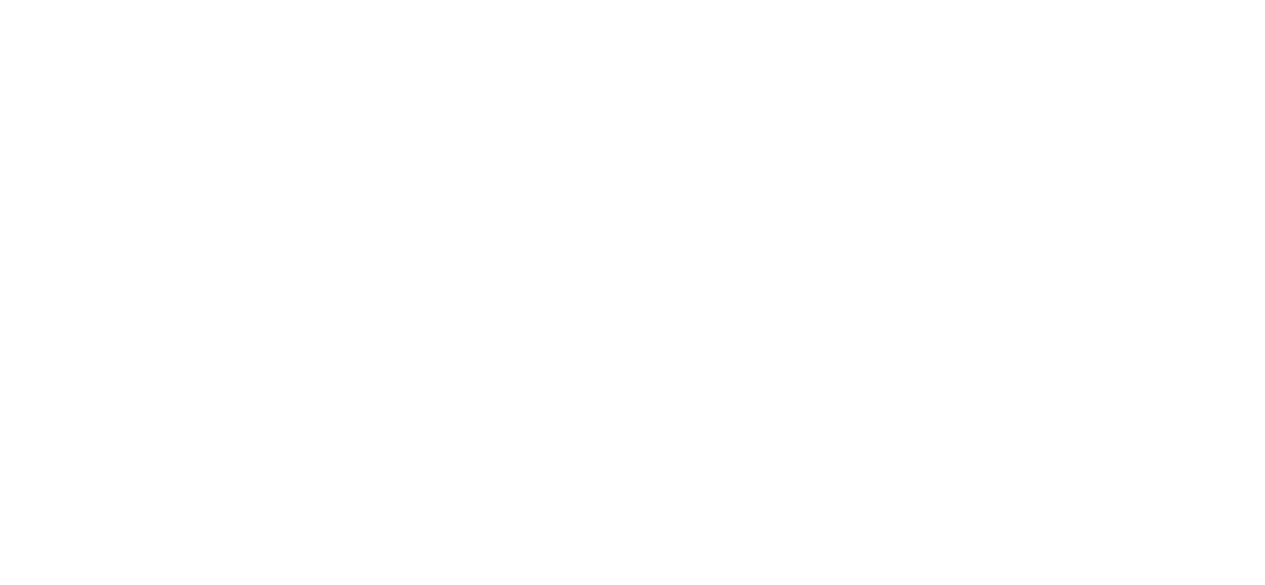 scroll, scrollTop: 0, scrollLeft: 0, axis: both 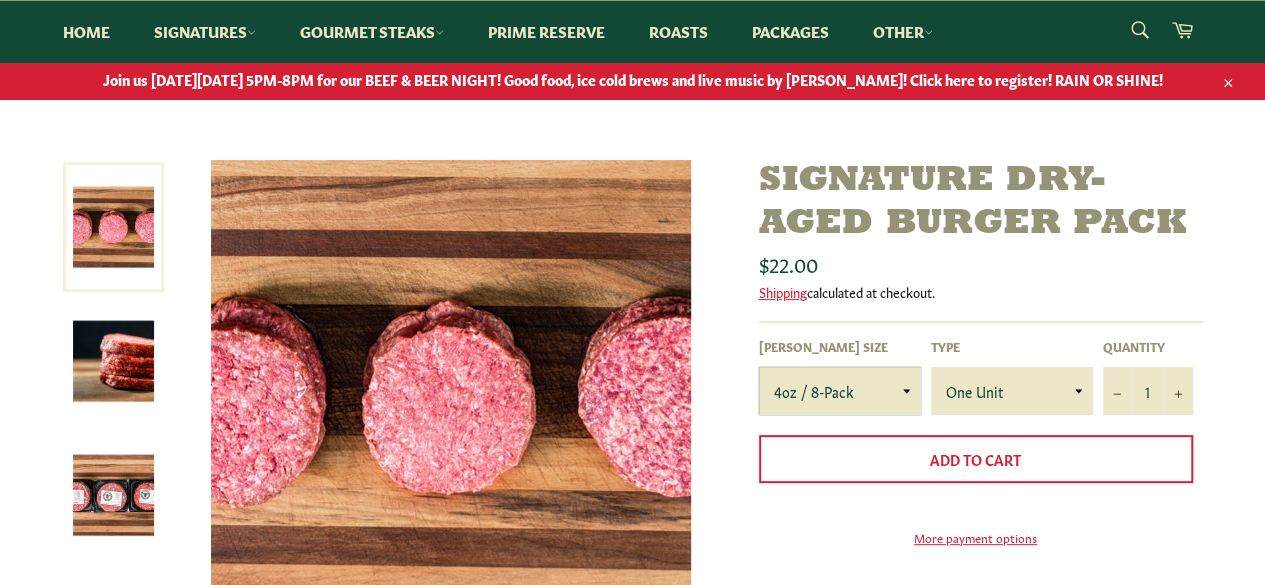 click on "4oz / 8-Pack
6oz / 4-Pack
8oz / 4-Pack" at bounding box center [840, 391] 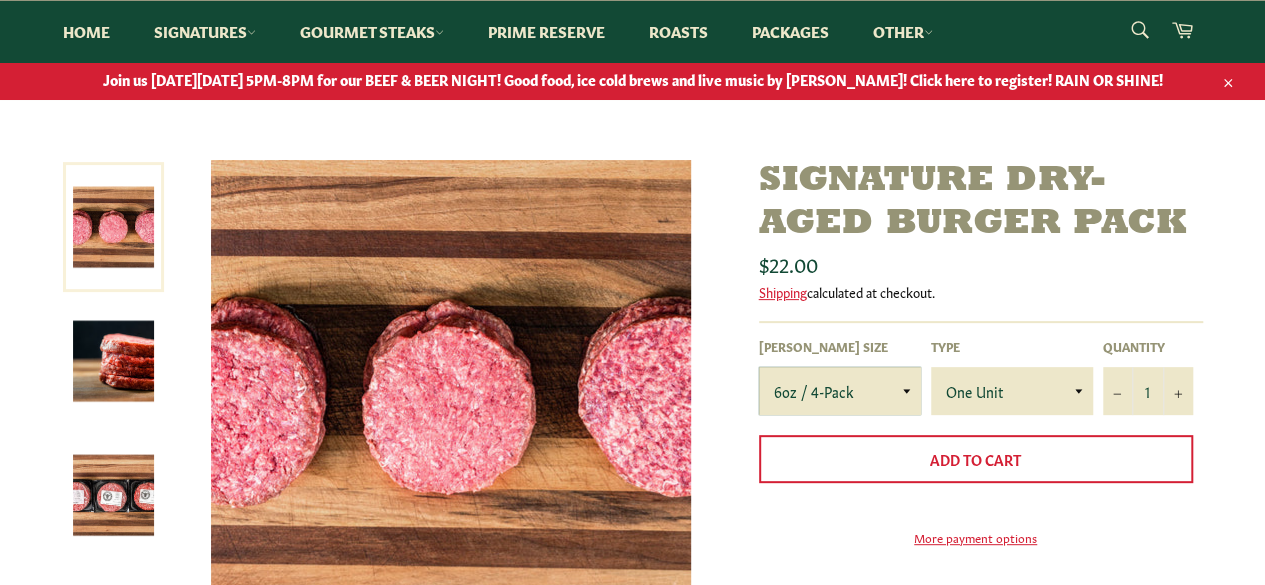 click on "4oz / 8-Pack
6oz / 4-Pack
8oz / 4-Pack" at bounding box center [840, 391] 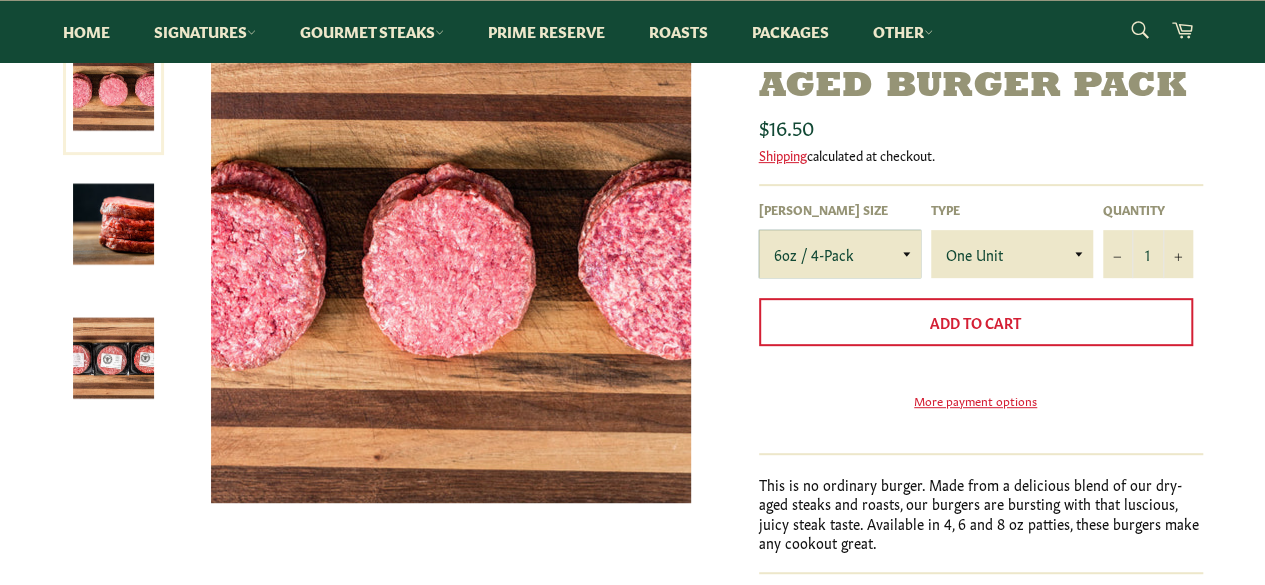 scroll, scrollTop: 340, scrollLeft: 0, axis: vertical 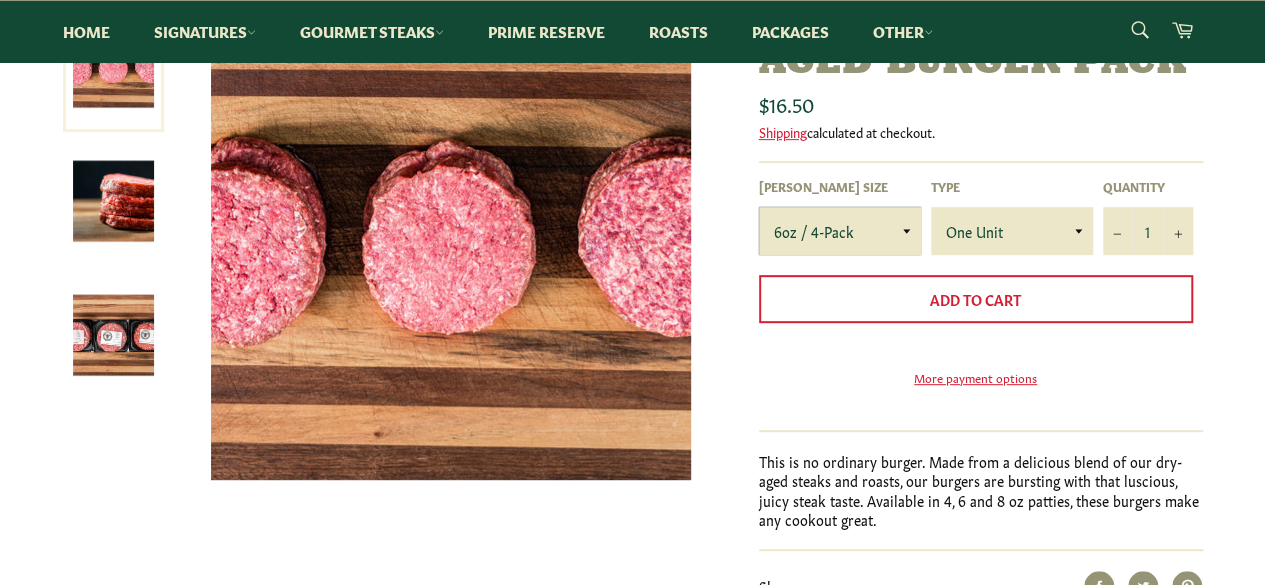 click on "4oz / 8-Pack
6oz / 4-Pack
8oz / 4-Pack" at bounding box center [840, 231] 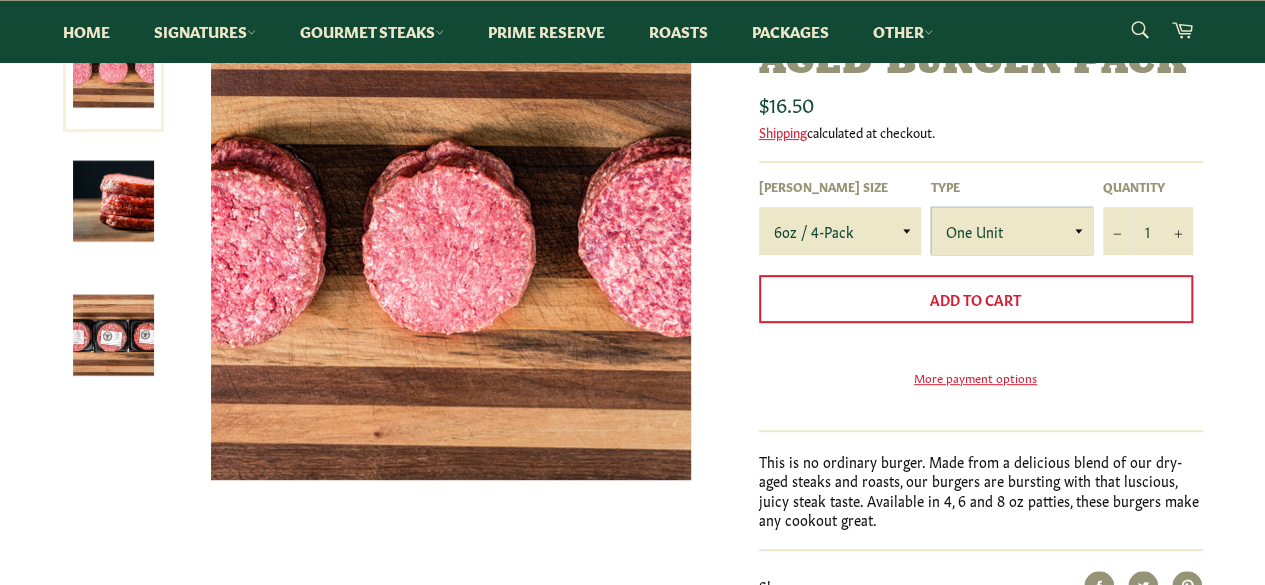 click on "One Unit" at bounding box center (1012, 231) 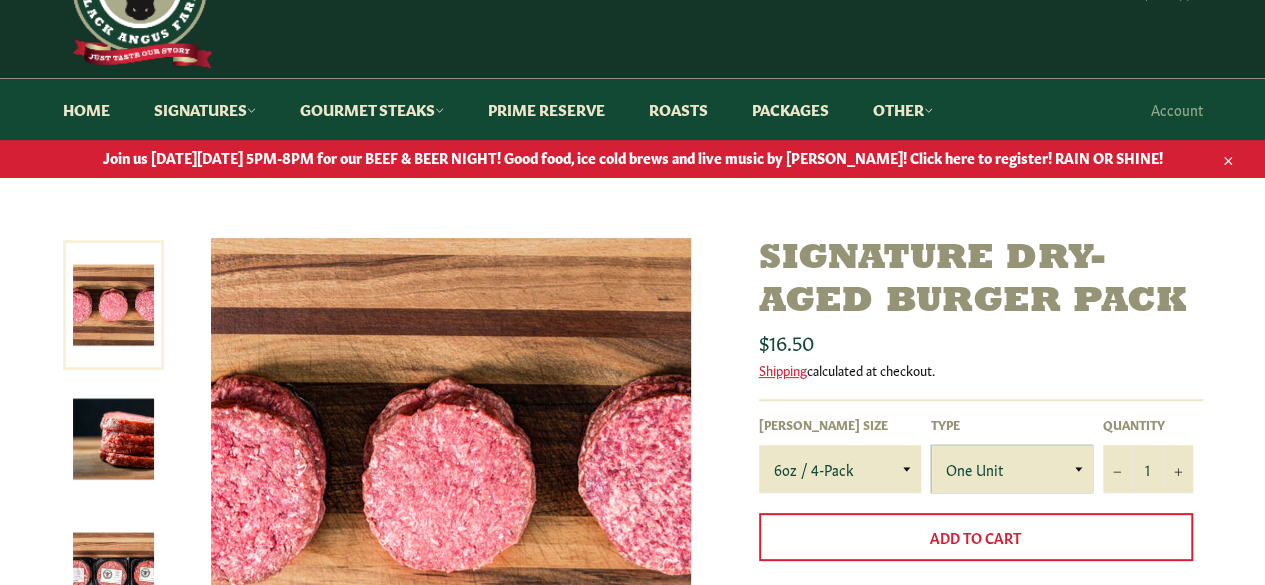scroll, scrollTop: 100, scrollLeft: 0, axis: vertical 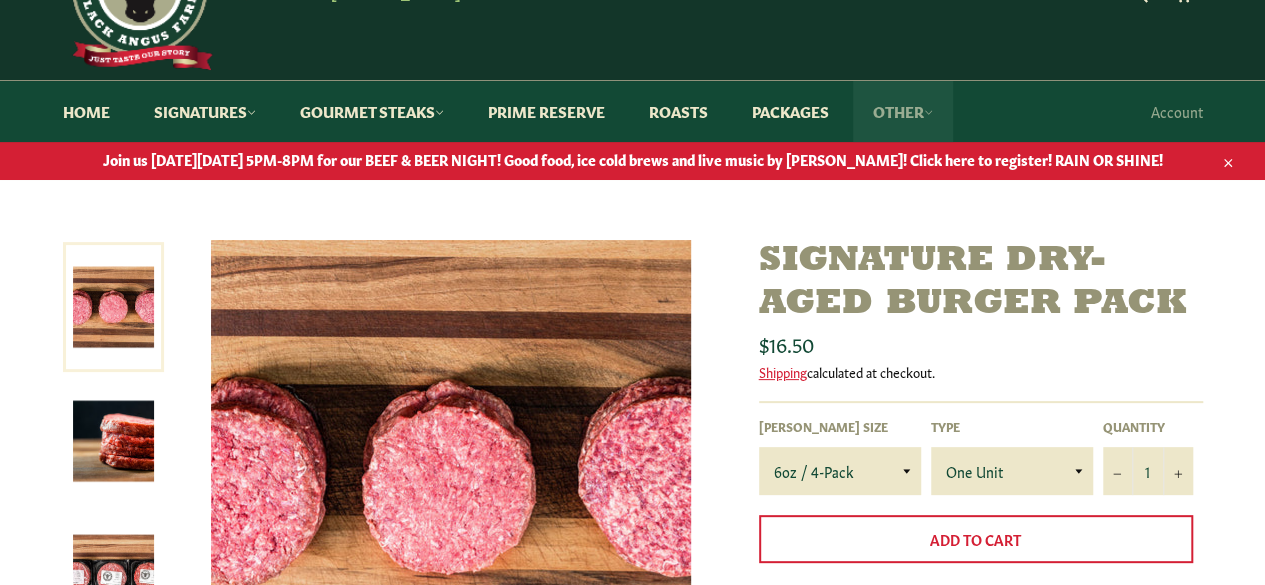 click on "Other" at bounding box center [903, 111] 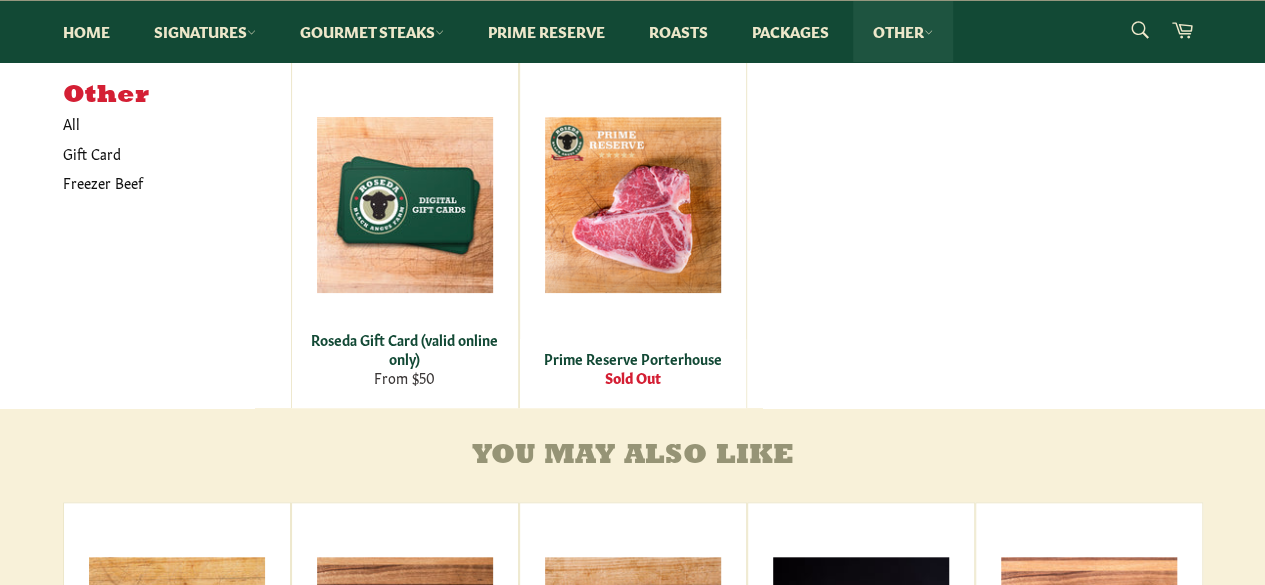 scroll, scrollTop: 674, scrollLeft: 0, axis: vertical 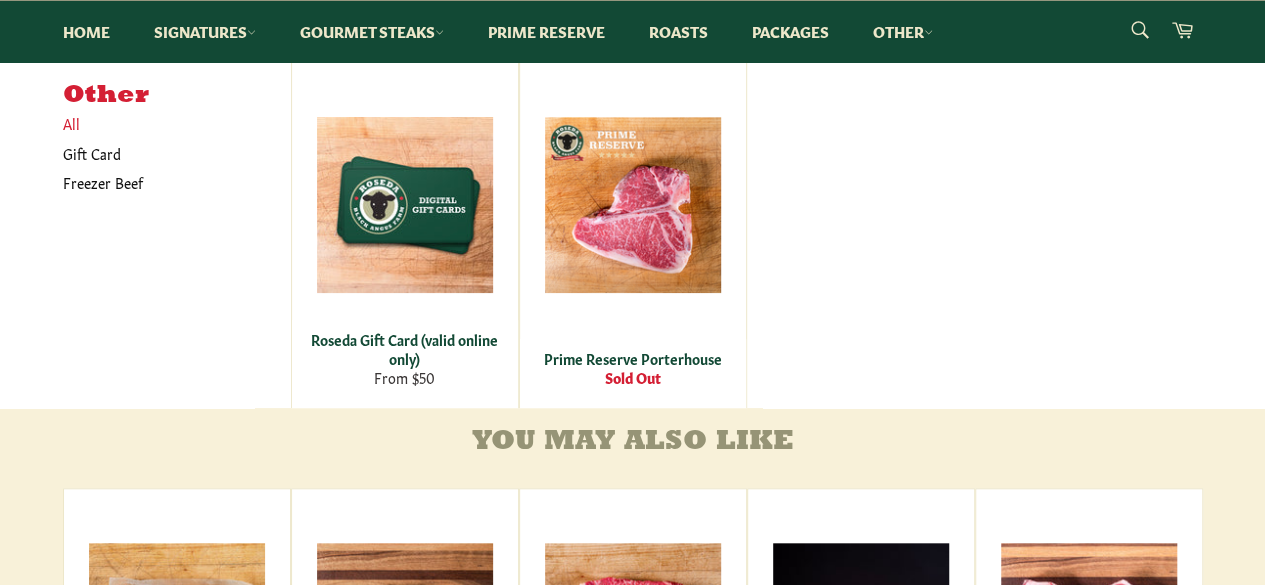 click on "All" at bounding box center [172, 123] 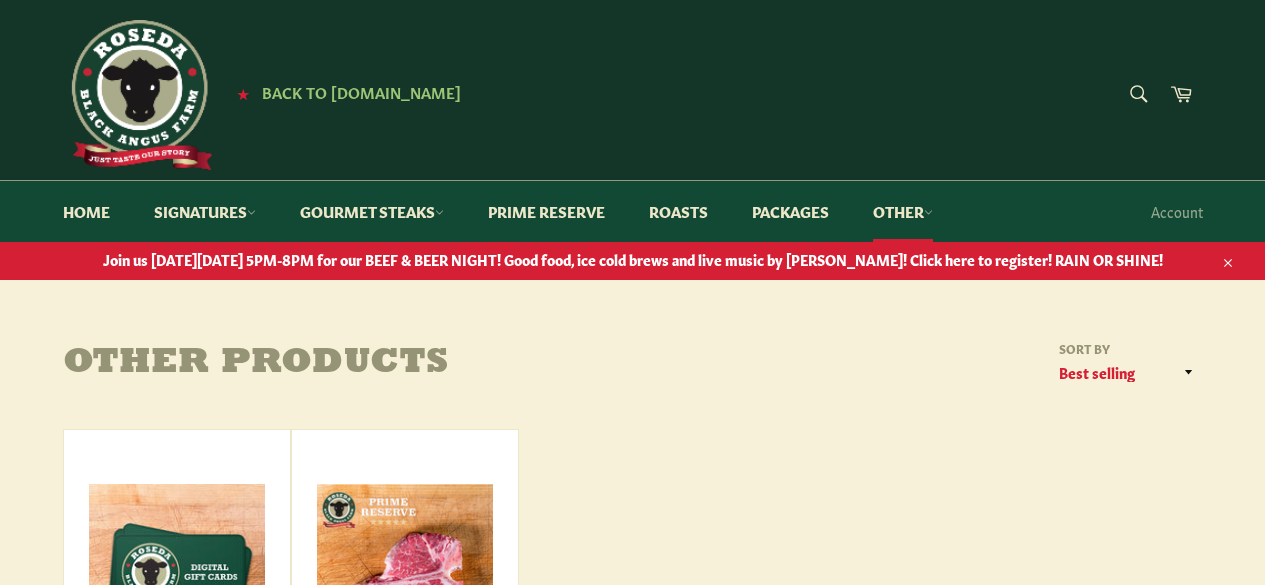 scroll, scrollTop: 0, scrollLeft: 0, axis: both 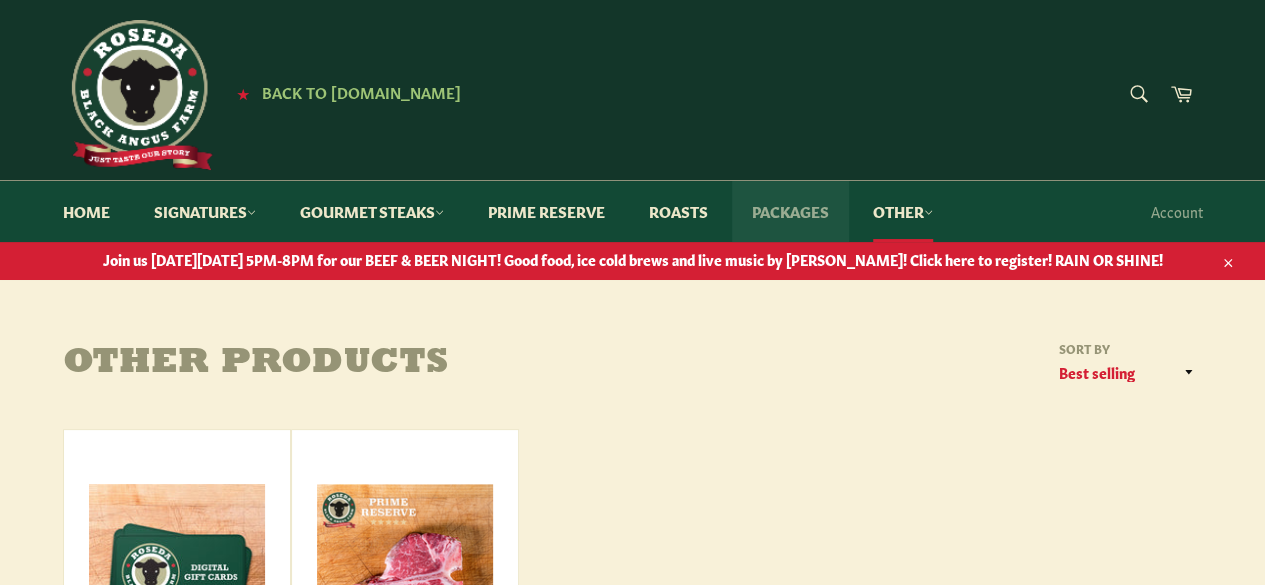 click on "Packages" at bounding box center [790, 211] 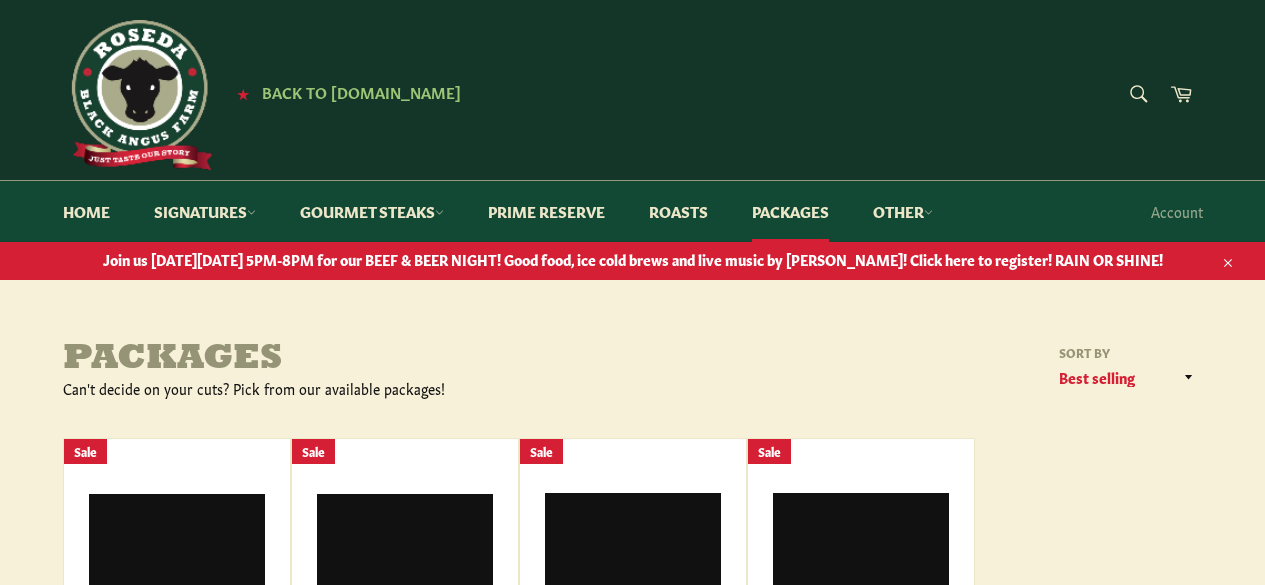 scroll, scrollTop: 0, scrollLeft: 0, axis: both 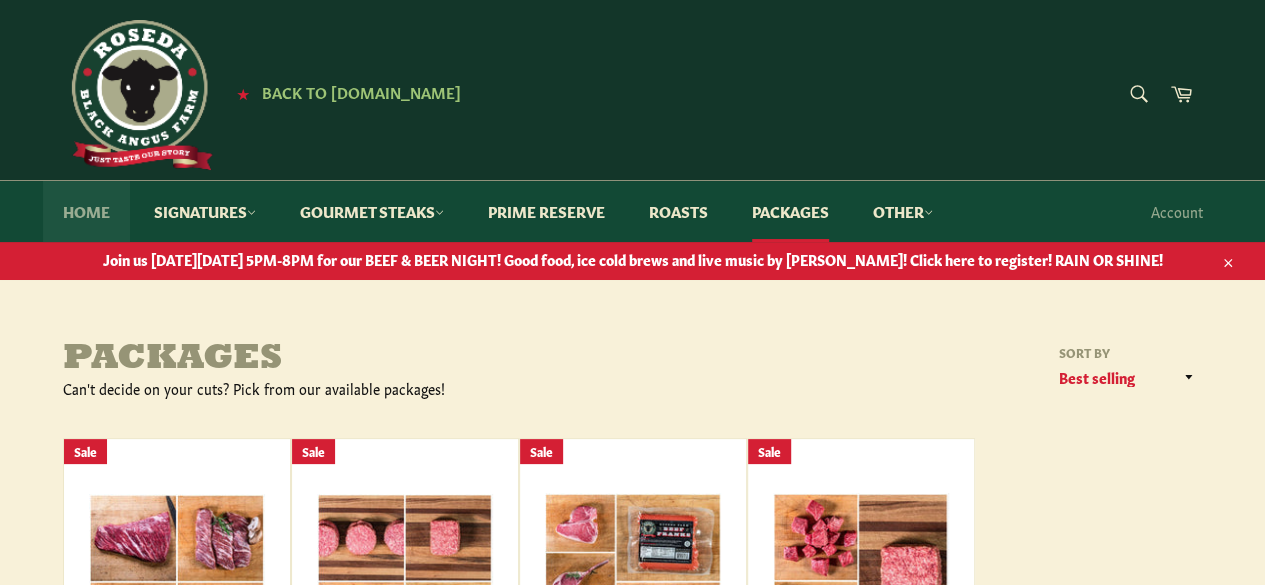 click on "Home" at bounding box center [86, 211] 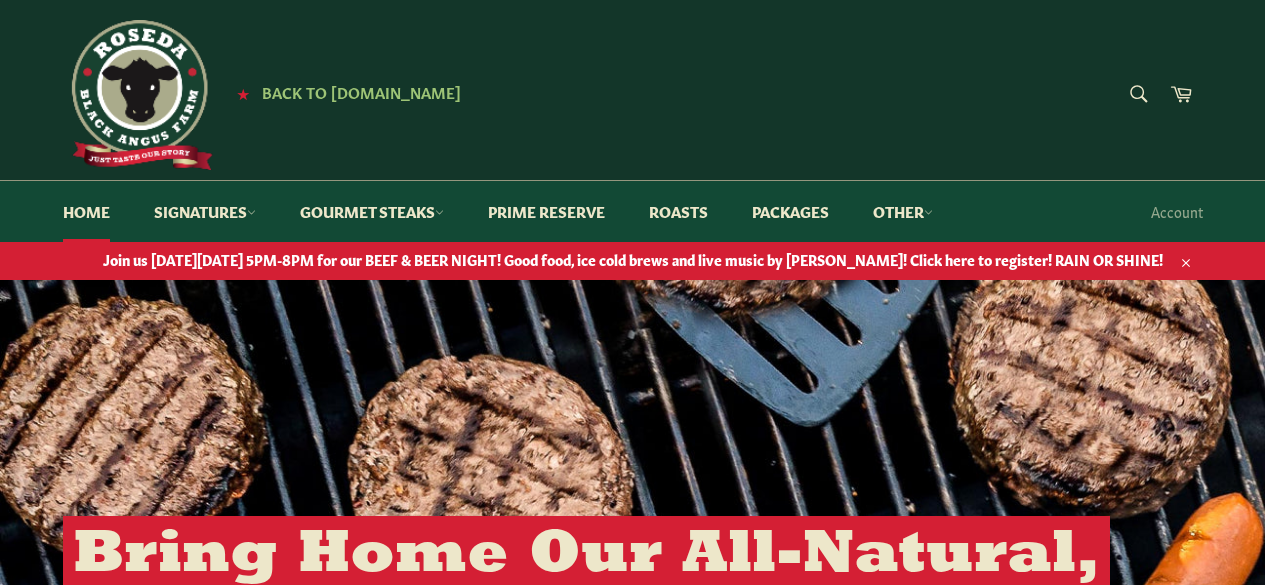 scroll, scrollTop: 0, scrollLeft: 0, axis: both 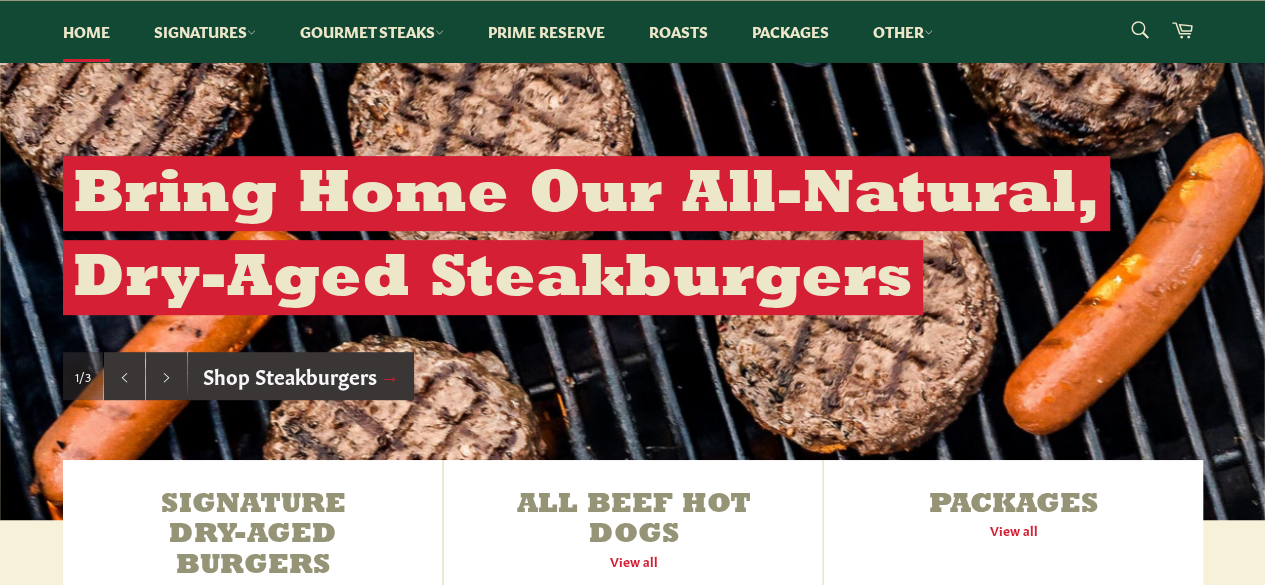 click on "Skip to content
Search
Home
Signatures
Dry-Aged Burgers
All Beef Hot Dogs
Dry-Aged Beef
Gourmet Steaks" at bounding box center [632, 1313] 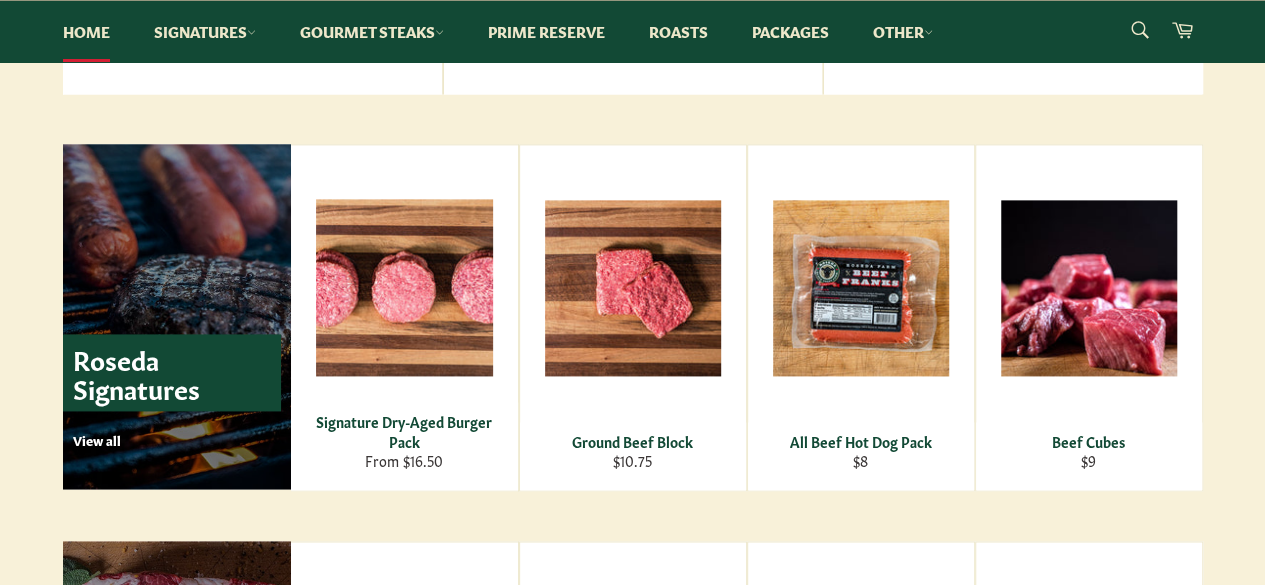 scroll, scrollTop: 1240, scrollLeft: 0, axis: vertical 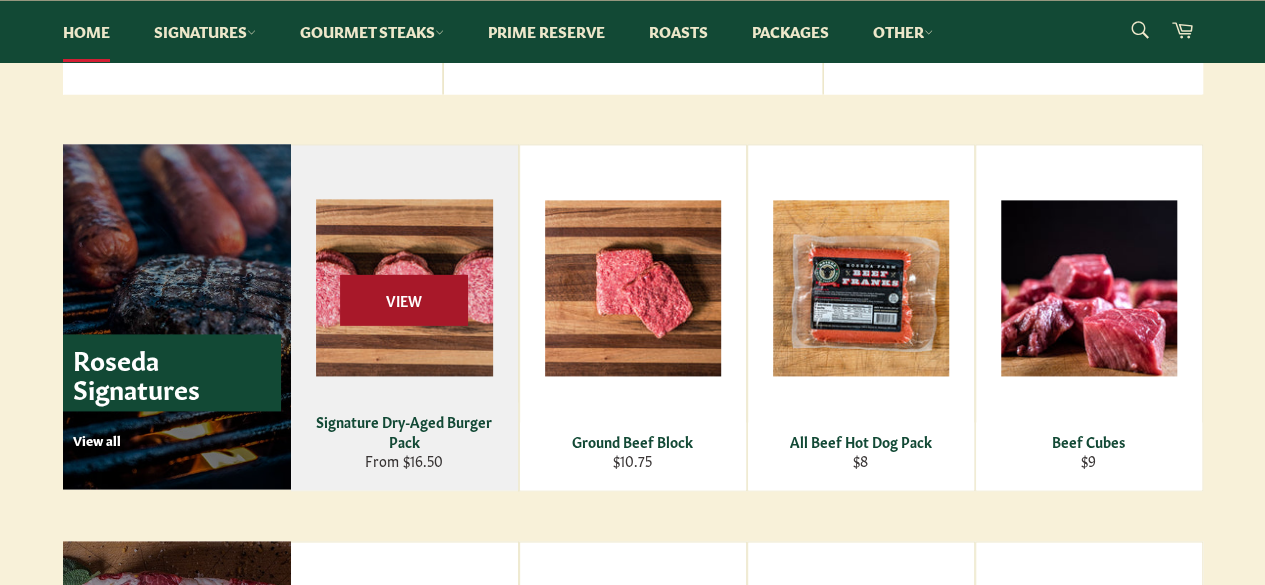 click on "View" at bounding box center (404, 299) 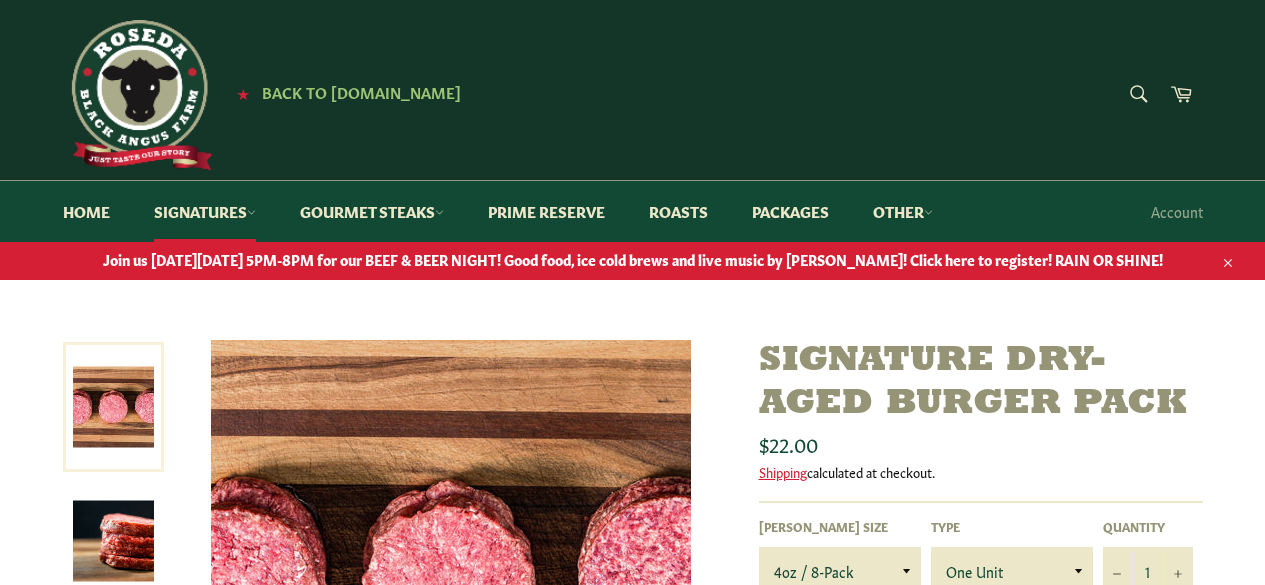 scroll, scrollTop: 0, scrollLeft: 0, axis: both 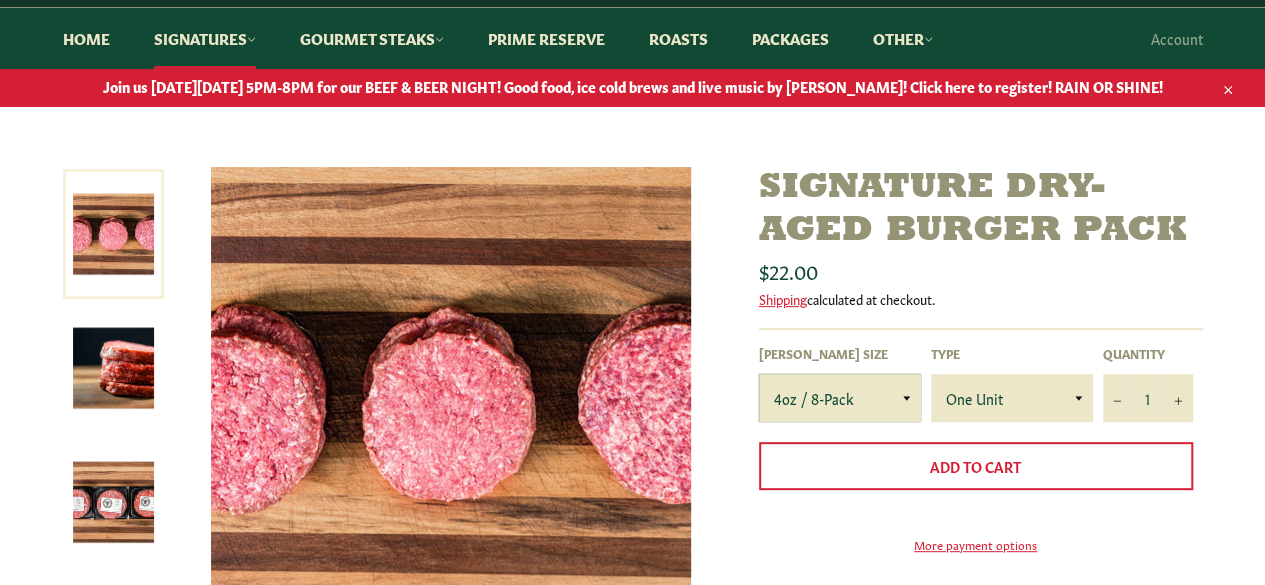 click on "4oz / 8-Pack
6oz / 4-Pack
8oz / 4-Pack" at bounding box center (840, 398) 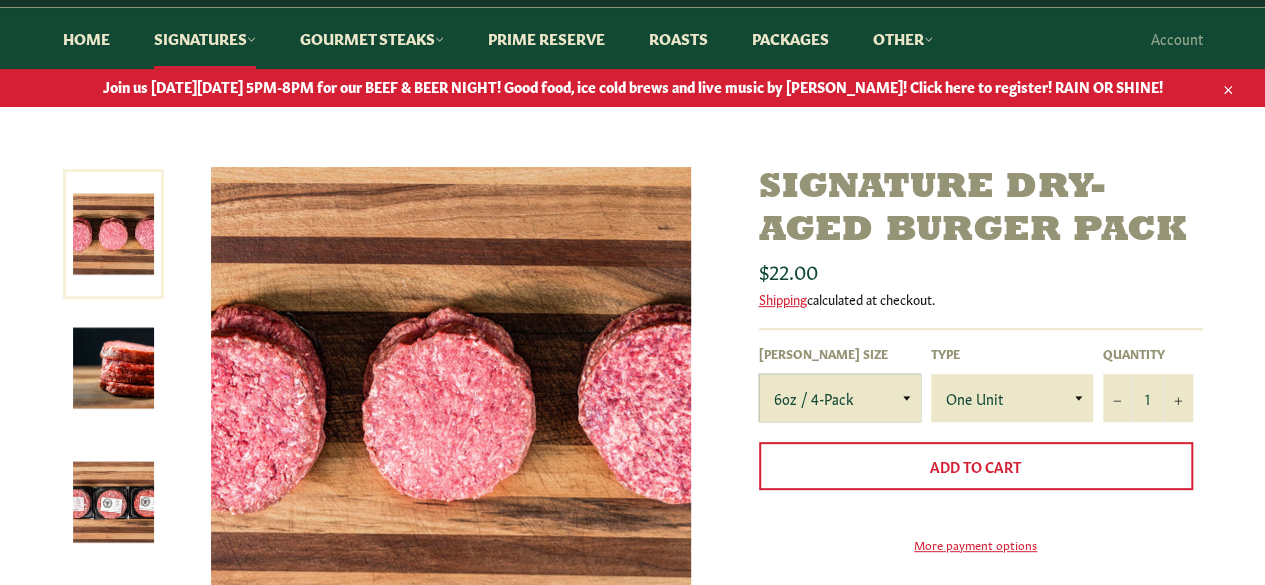 click on "4oz / 8-Pack
6oz / 4-Pack
8oz / 4-Pack" at bounding box center (840, 398) 